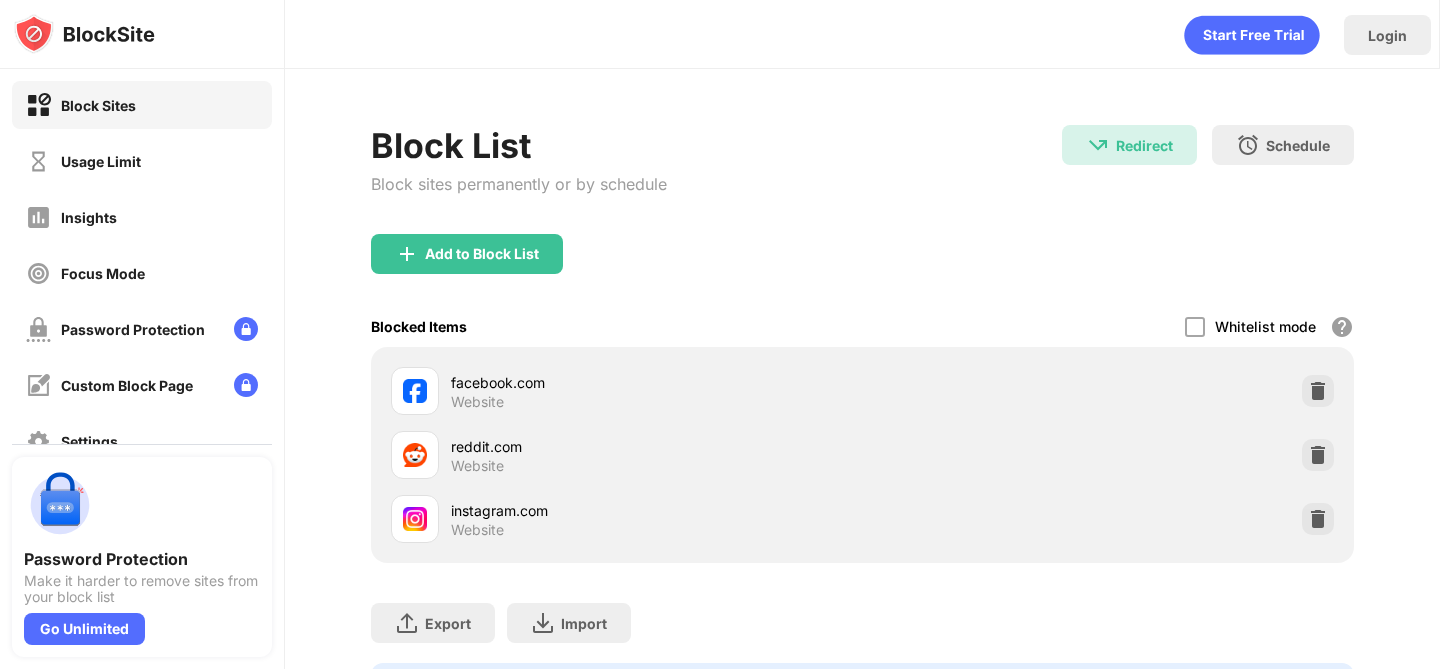 scroll, scrollTop: 0, scrollLeft: 0, axis: both 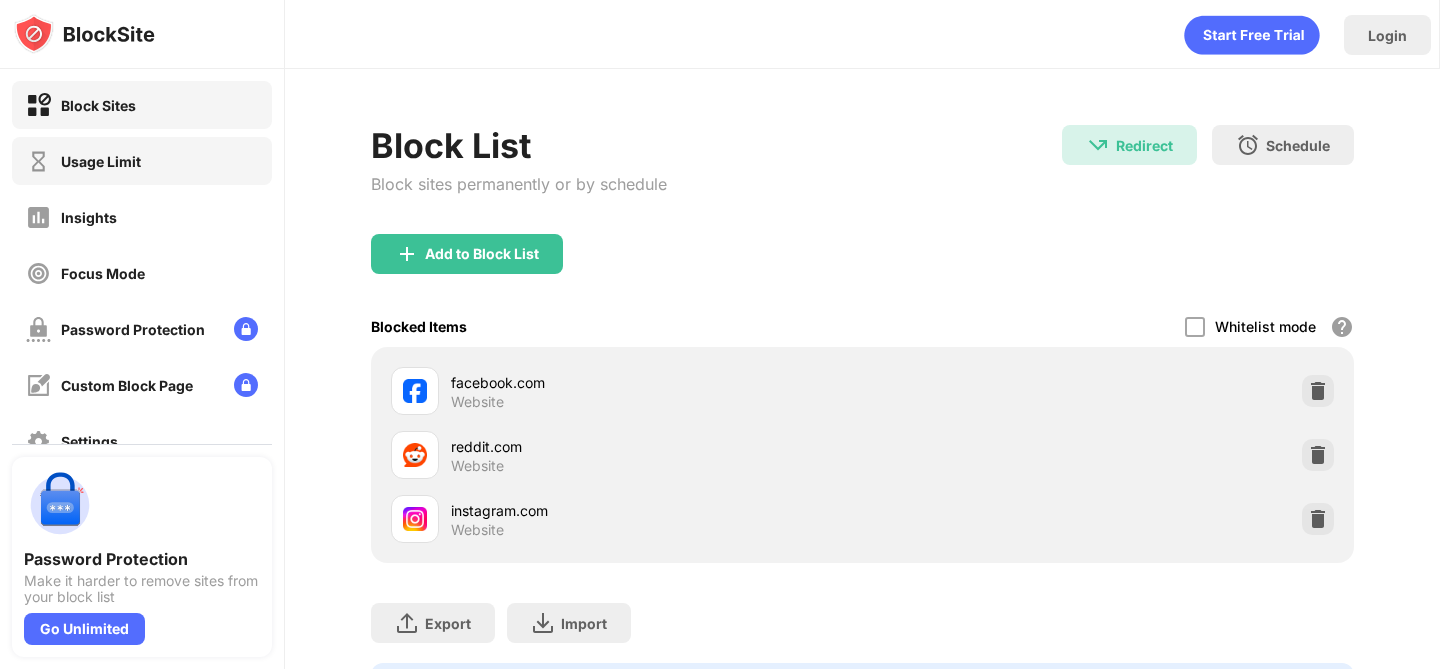 click on "Usage Limit" at bounding box center [101, 161] 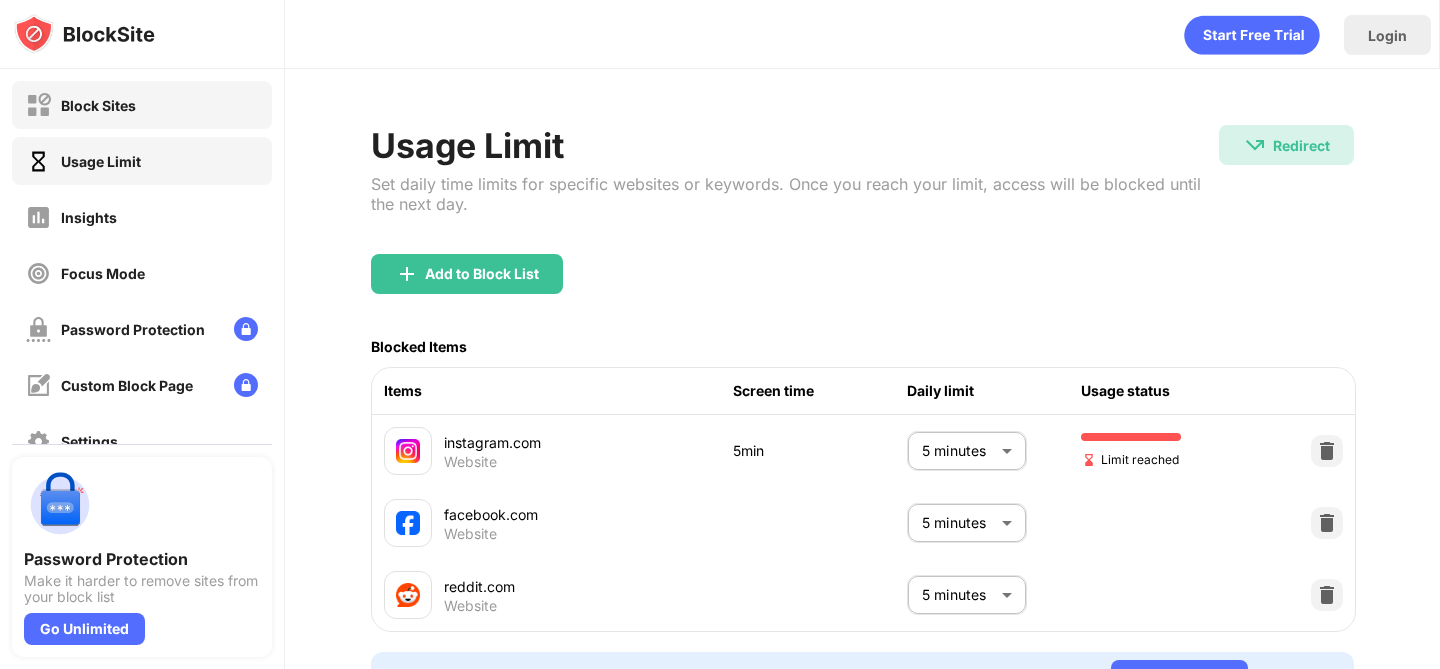 click on "Block Sites" at bounding box center [142, 105] 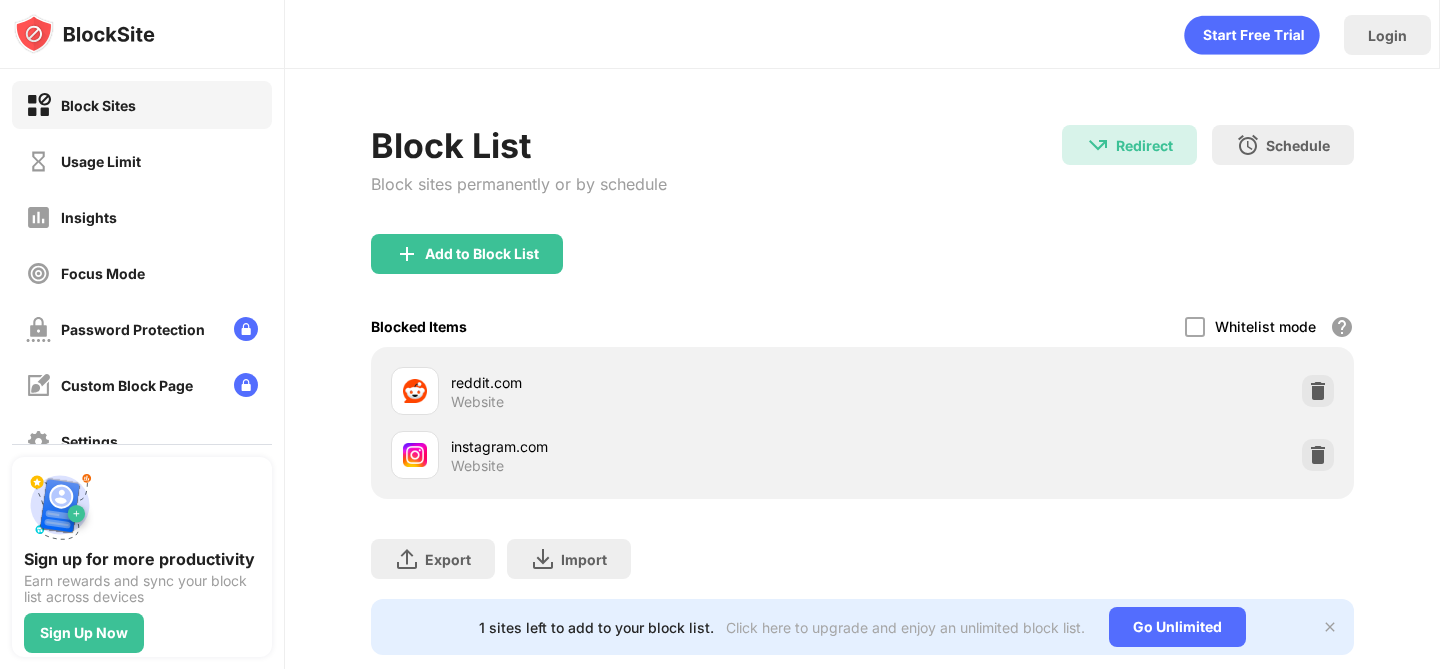 scroll, scrollTop: 0, scrollLeft: 0, axis: both 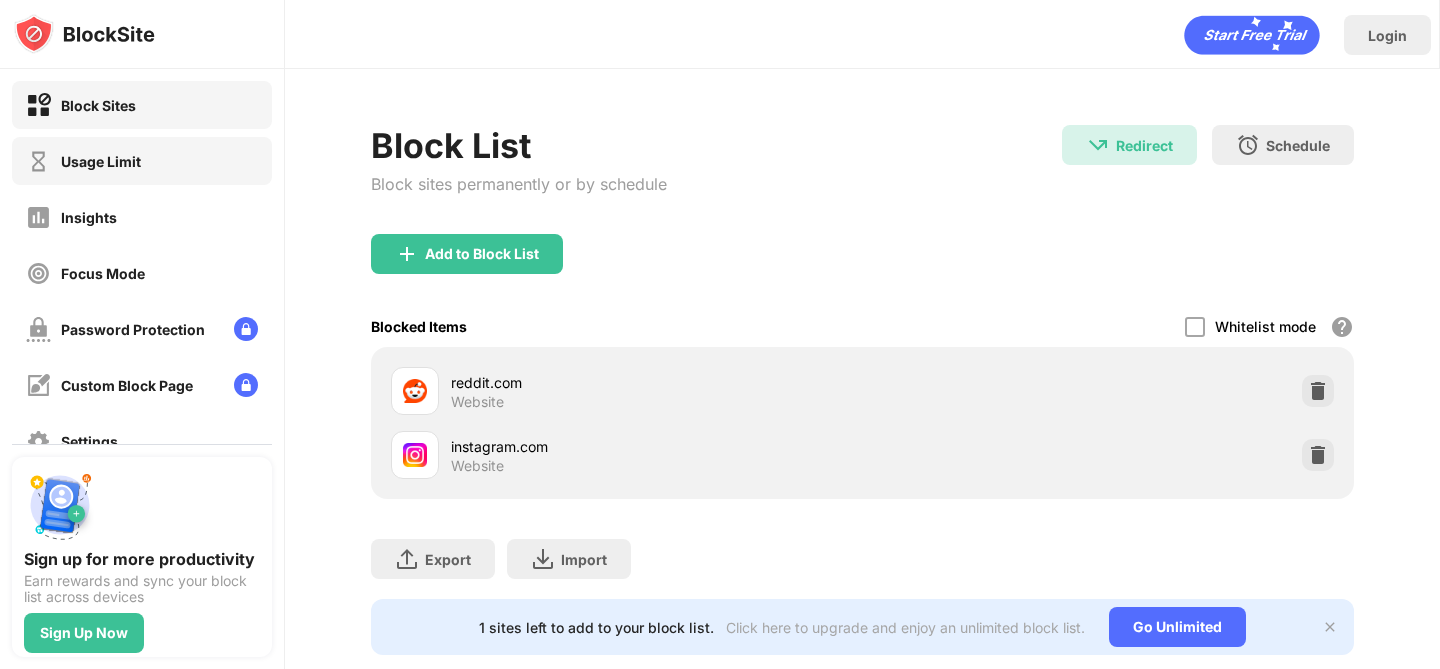 click on "Usage Limit" at bounding box center (142, 161) 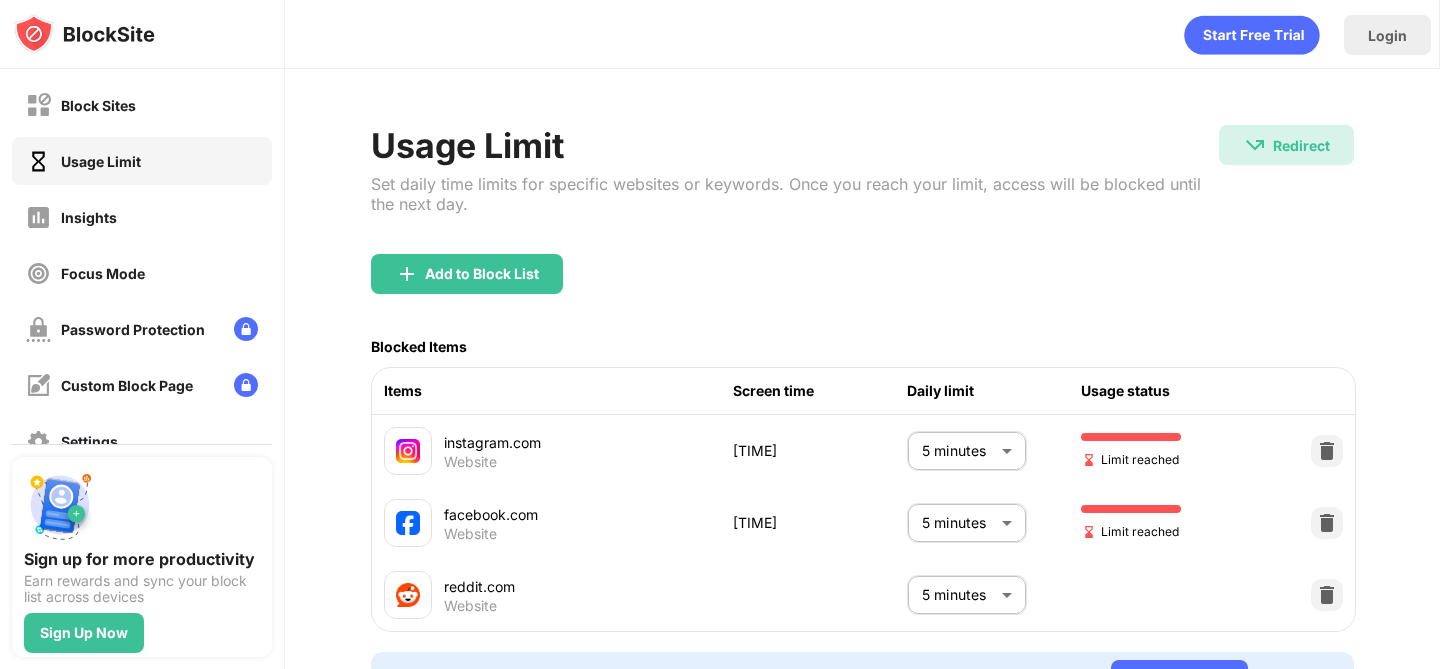 click on "Block Sites Usage Limit Insights Focus Mode Password Protection Custom Block Page Settings About Blocking Sync with other devices Disabled Sign up for more productivity Earn rewards and sync your block list across devices Sign Up Now Login Usage Limit Set daily time limits for specific websites or keywords. Once you reach your limit, access will be blocked until the next day. Redirect Redirect to [DOMAIN] Add to Block List Blocked Items Items Screen time Daily limit Usage status instagram.com Website [TIME] [TIME] * ​ Limit reached facebook.com Website [TIME] [TIME] * ​ Limit reached reddit.com Website [TIME] * ​ You’ve reached your block list limit. Click here to upgrade and enjoy an unlimited block list. Go Unlimited" at bounding box center [720, 334] 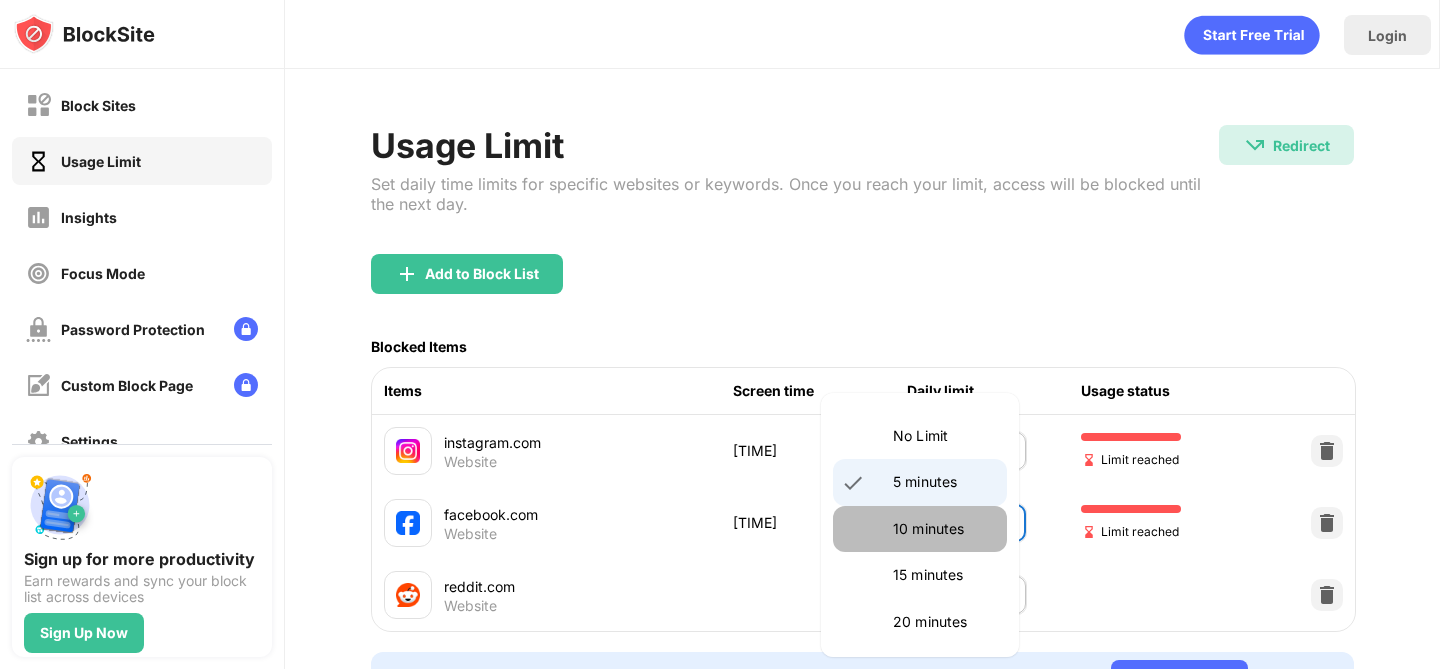 click on "10 minutes" at bounding box center (920, 529) 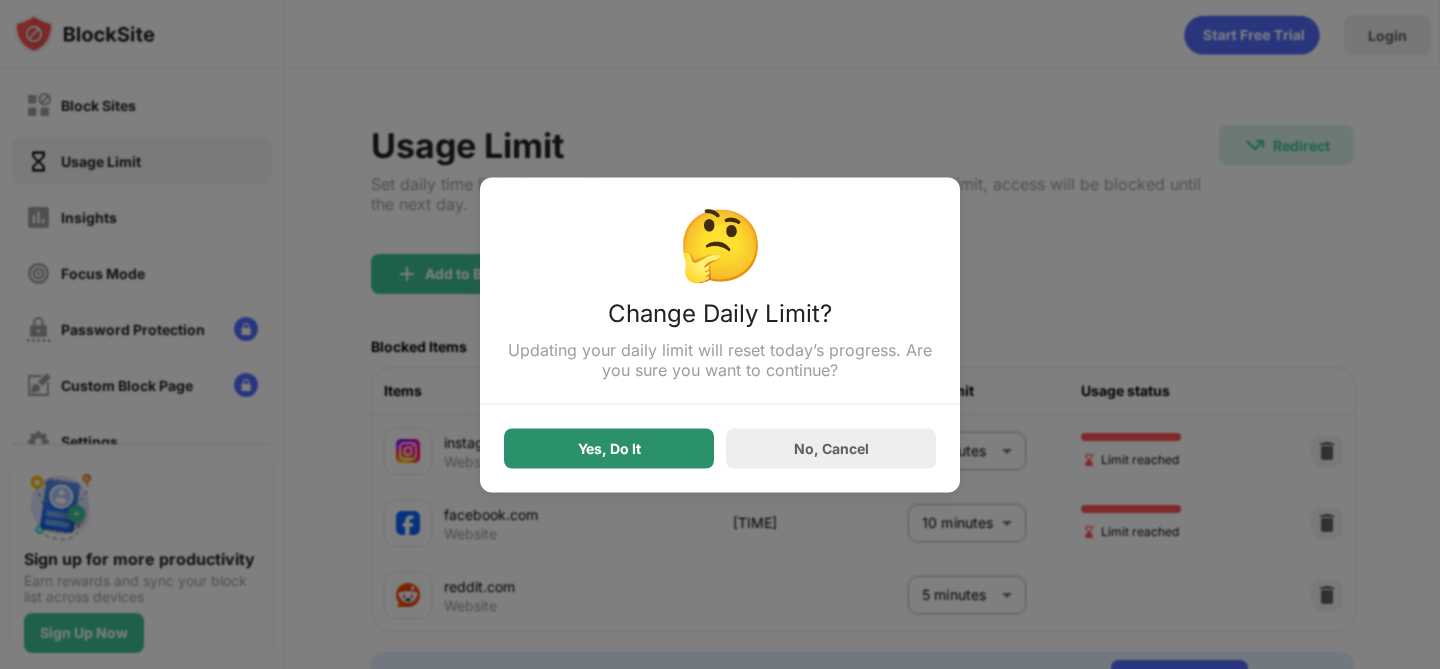 click on "Yes, Do It" at bounding box center [609, 448] 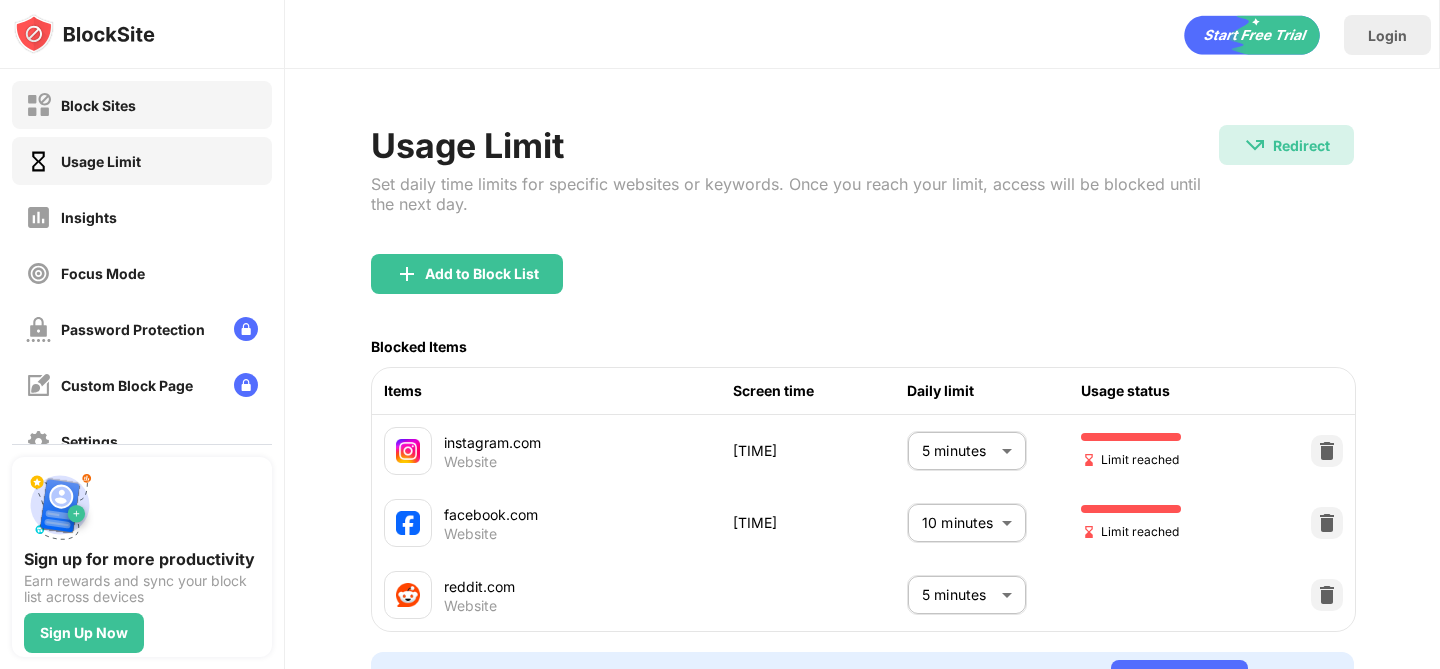 drag, startPoint x: 124, startPoint y: 99, endPoint x: 136, endPoint y: 103, distance: 12.649111 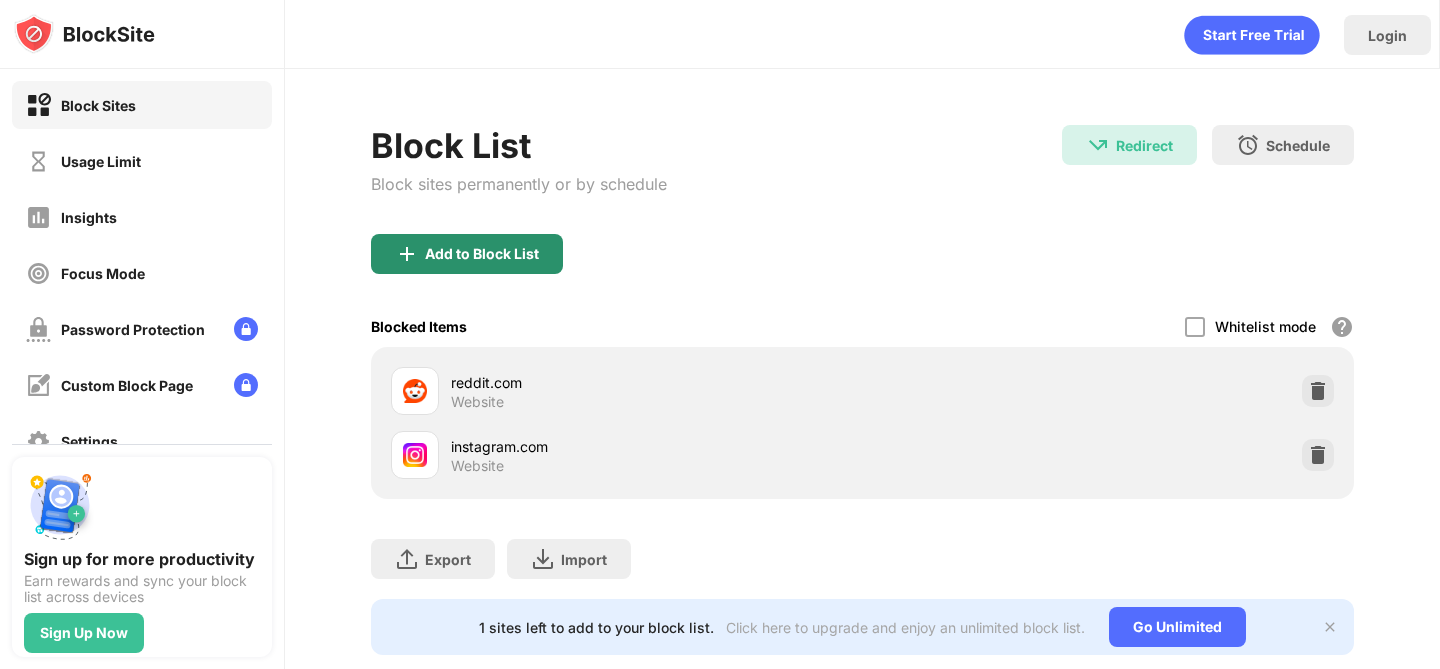 click on "Add to Block List" at bounding box center (467, 254) 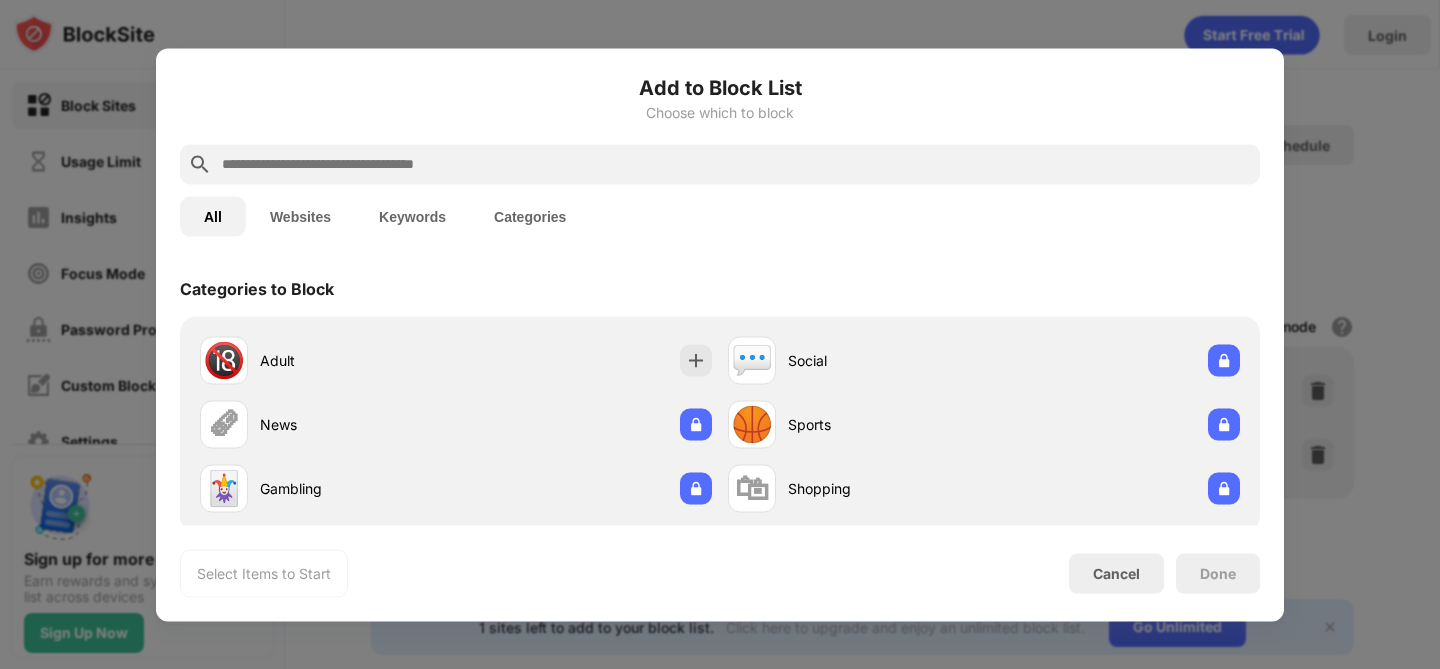 click at bounding box center (736, 164) 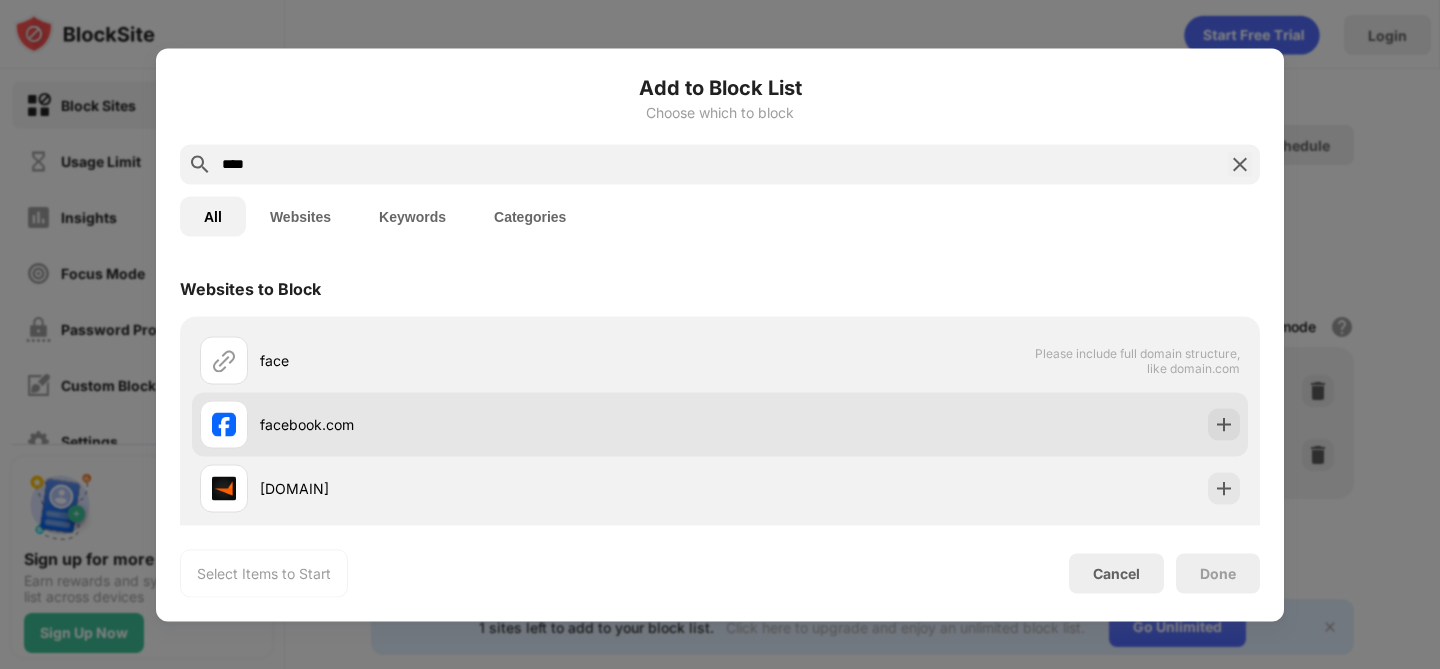 type on "****" 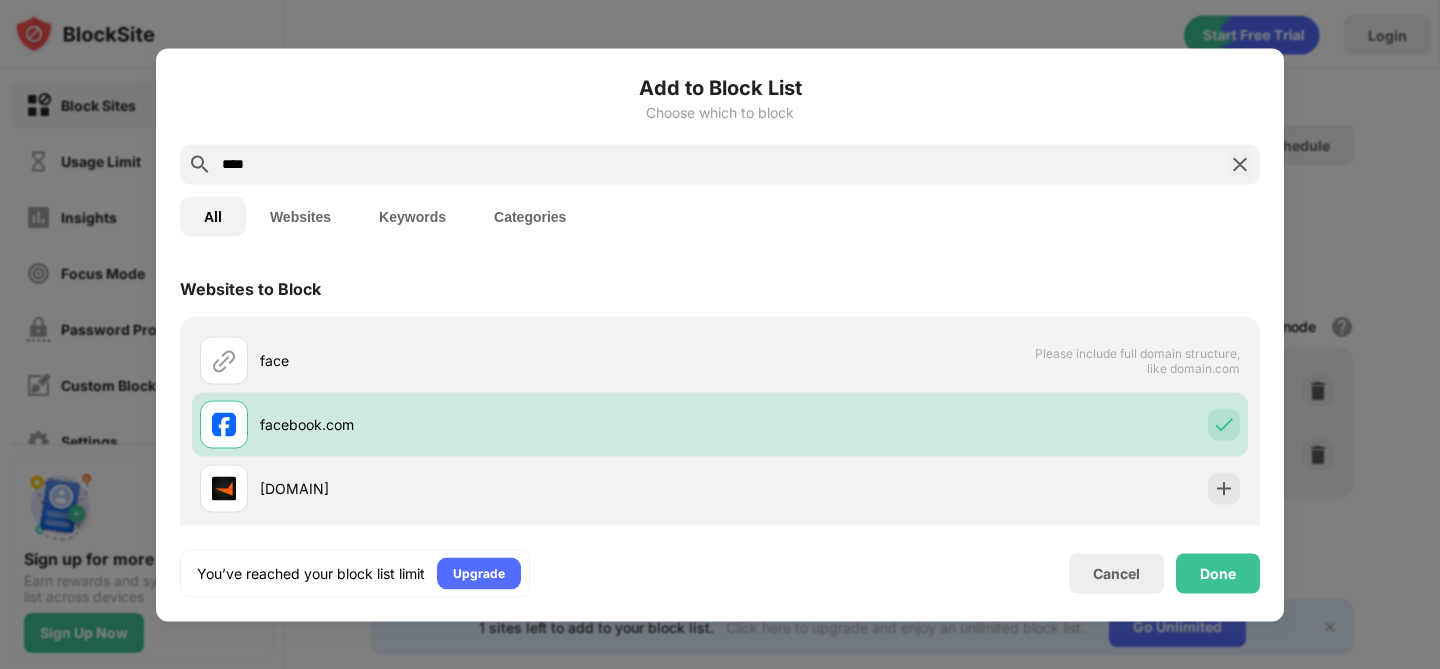 click on "Done" at bounding box center (1218, 573) 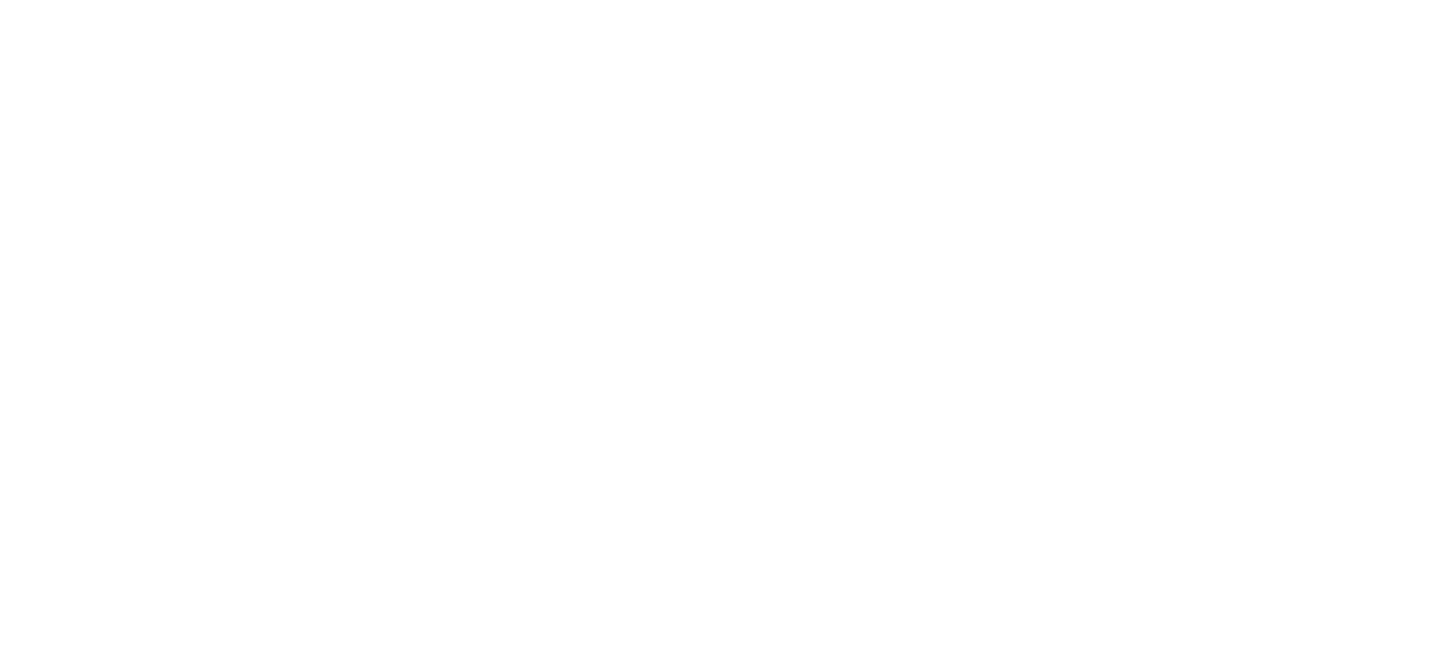 scroll, scrollTop: 0, scrollLeft: 0, axis: both 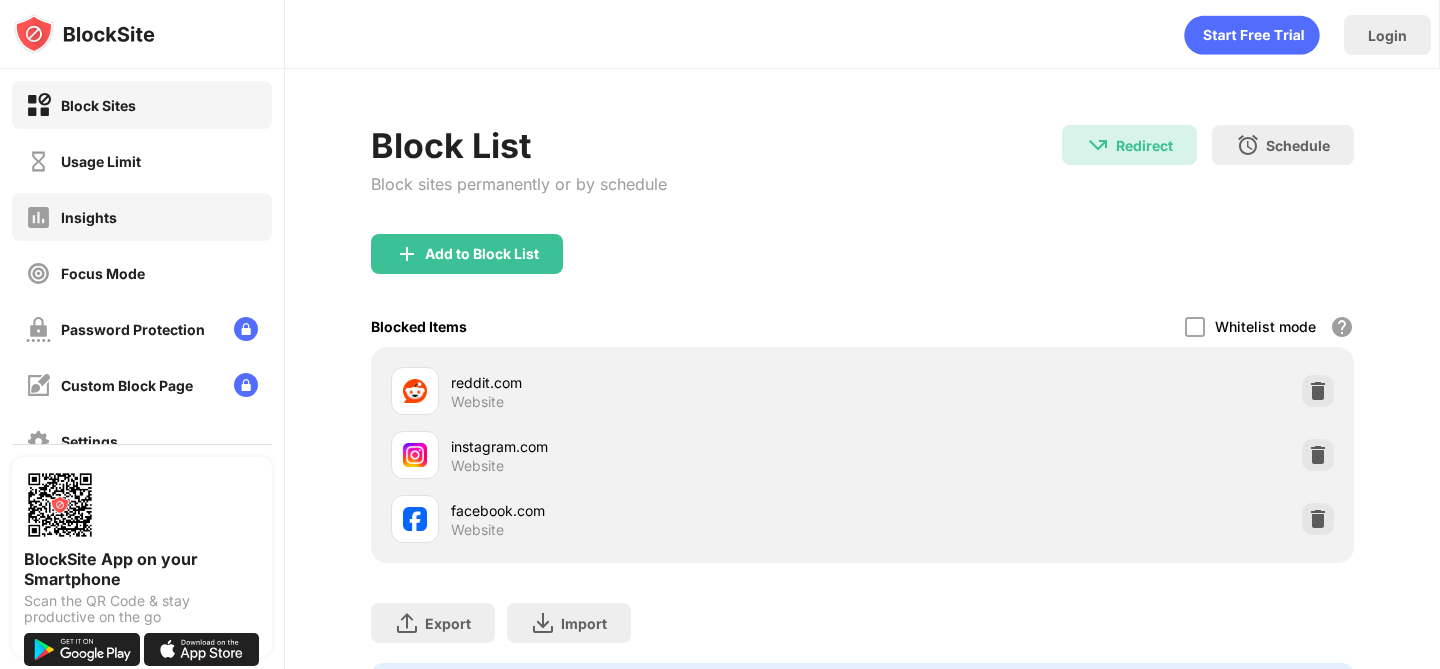 click on "Insights" at bounding box center (142, 217) 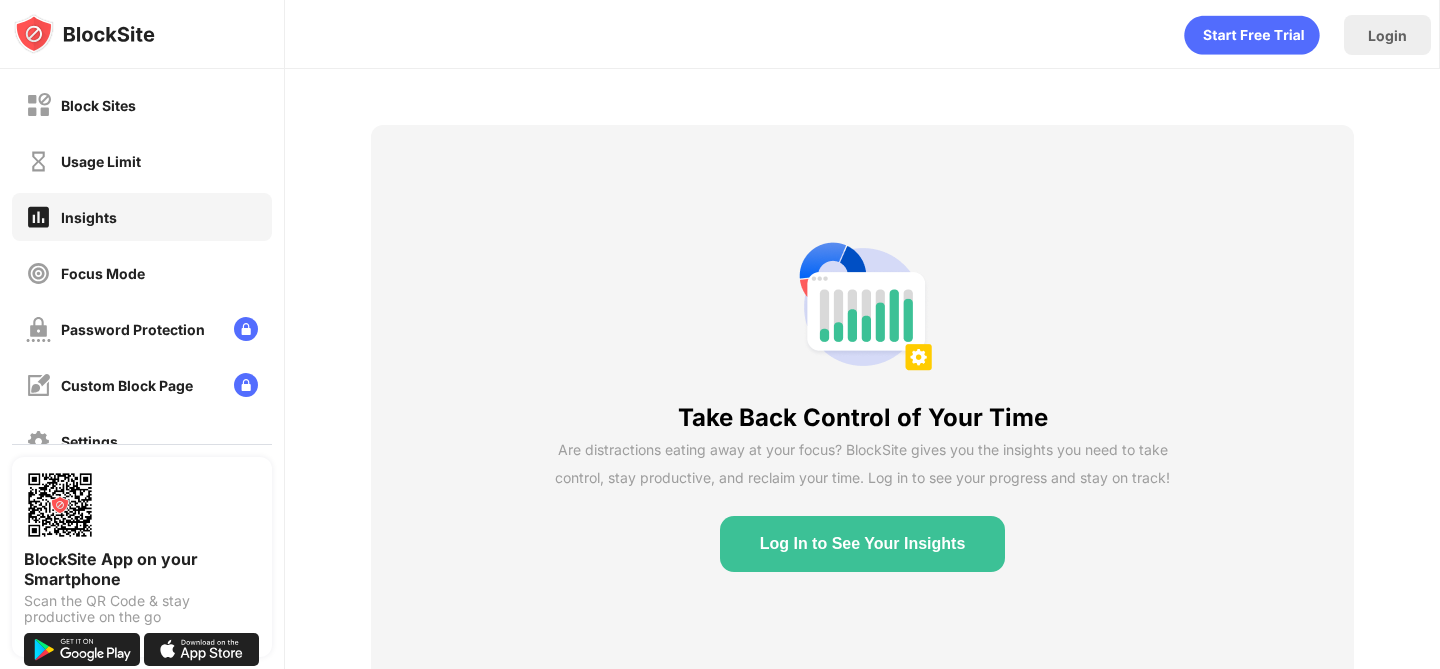 click on "Usage Limit" at bounding box center [142, 161] 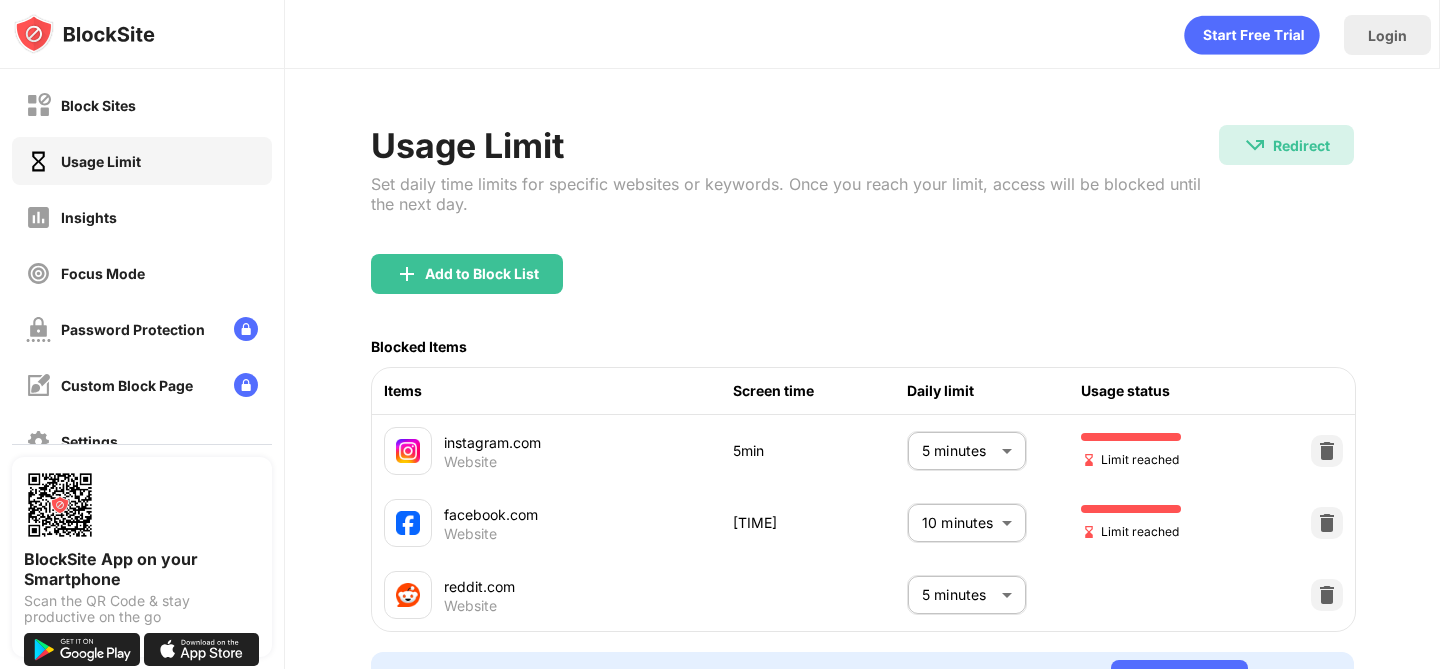 click on "Block Sites Usage Limit Insights Focus Mode Password Protection Custom Block Page Settings About Blocking Sync with other devices Disabled BlockSite App on your Smartphone Scan the QR Code & stay productive on the go Login Usage Limit Set daily time limits for specific websites or keywords. Once you reach your limit, access will be blocked until the next day. Redirect Redirect to deepworkdepot.com Add to Block List Blocked Items Items Screen time Daily limit Usage status instagram.com Website 5min 5 minutes * ​ Limit reached facebook.com Website 10min 10 minutes ** ​ Limit reached reddit.com Website 5 minutes * ​ You’ve reached your block list limit. Click here to upgrade and enjoy an unlimited block list. Go Unlimited" at bounding box center (720, 334) 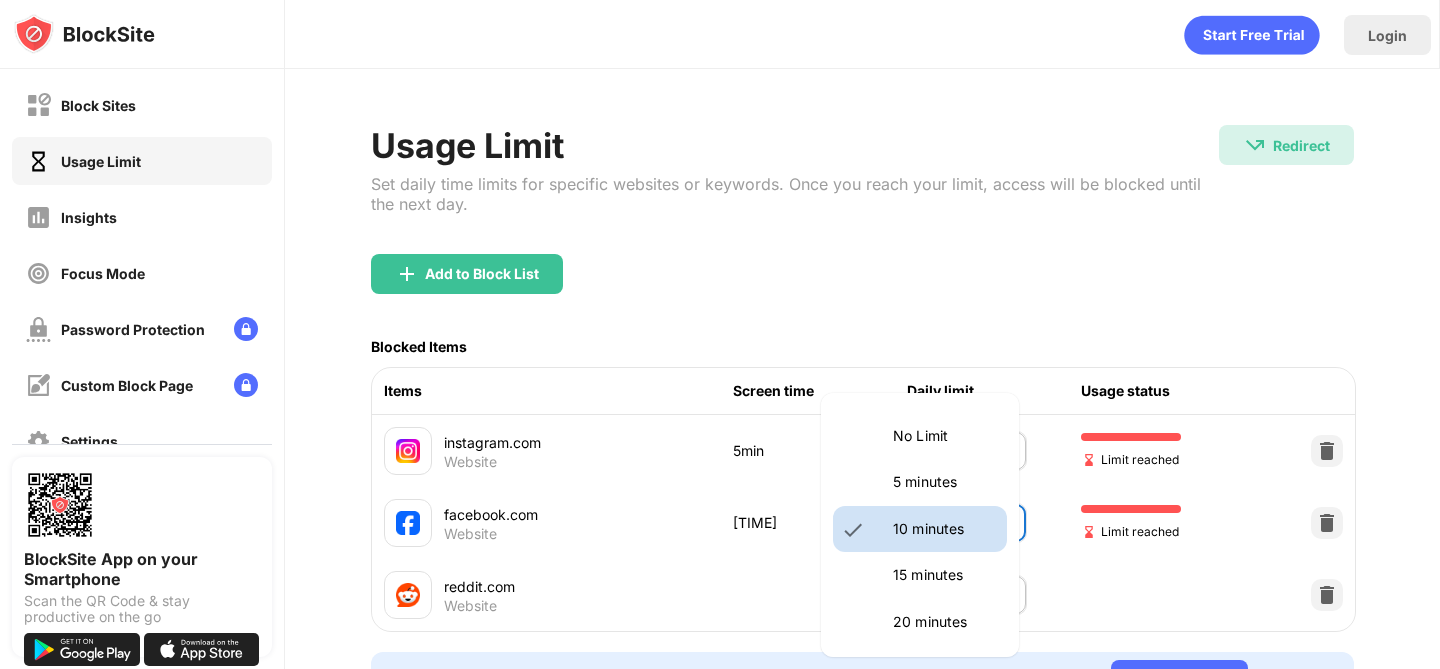 click on "5 minutes" at bounding box center (944, 436) 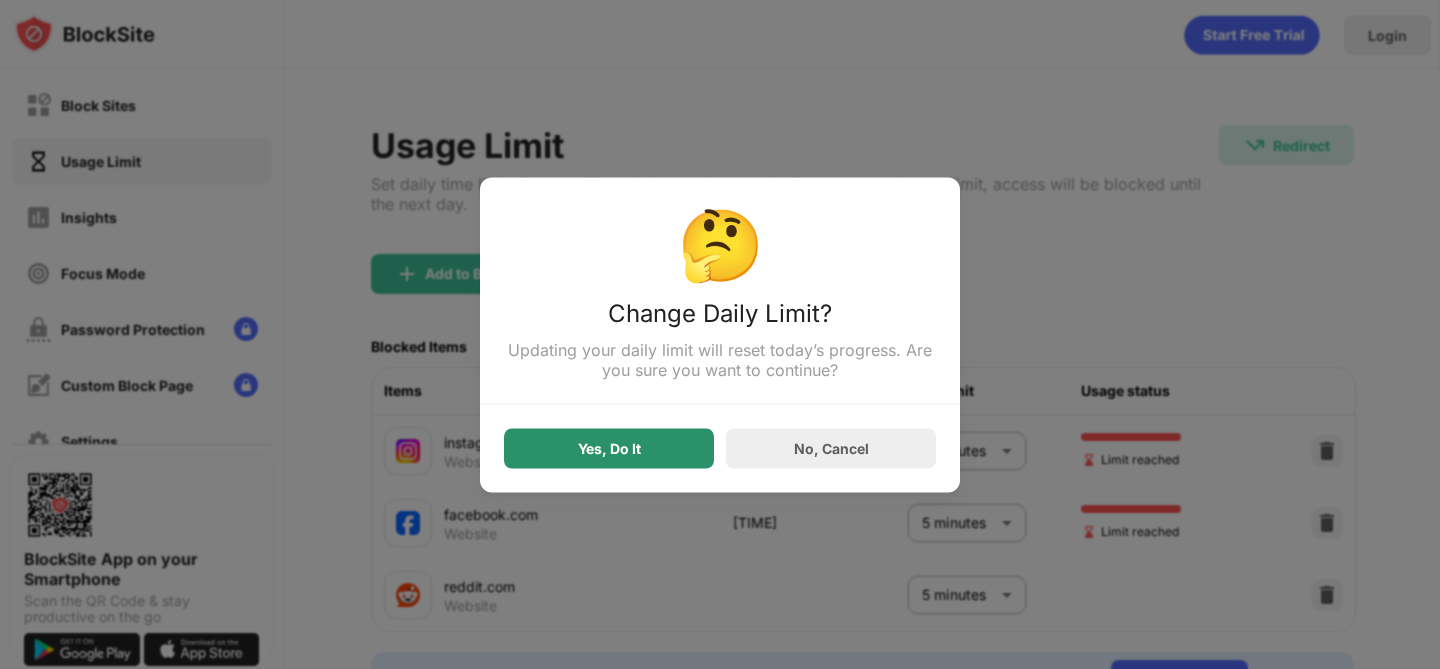 click on "Yes, Do It" at bounding box center (609, 448) 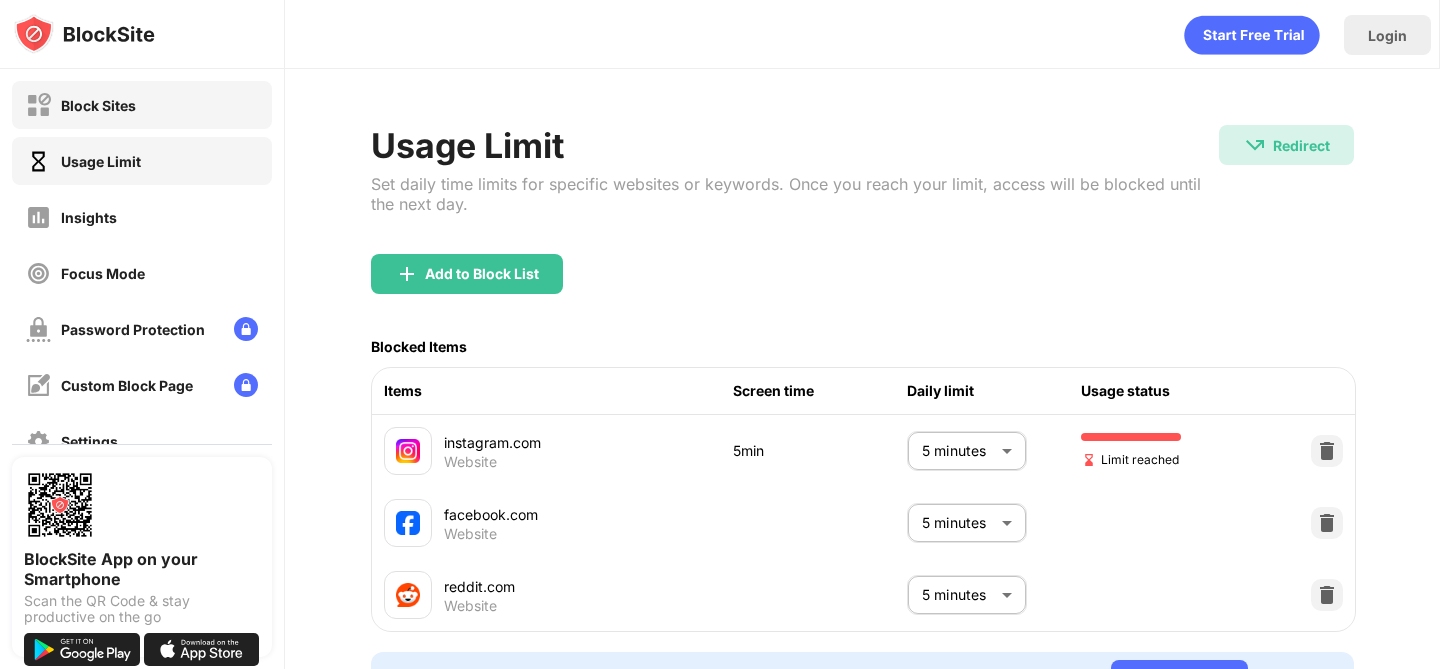 click on "Block Sites" at bounding box center [142, 105] 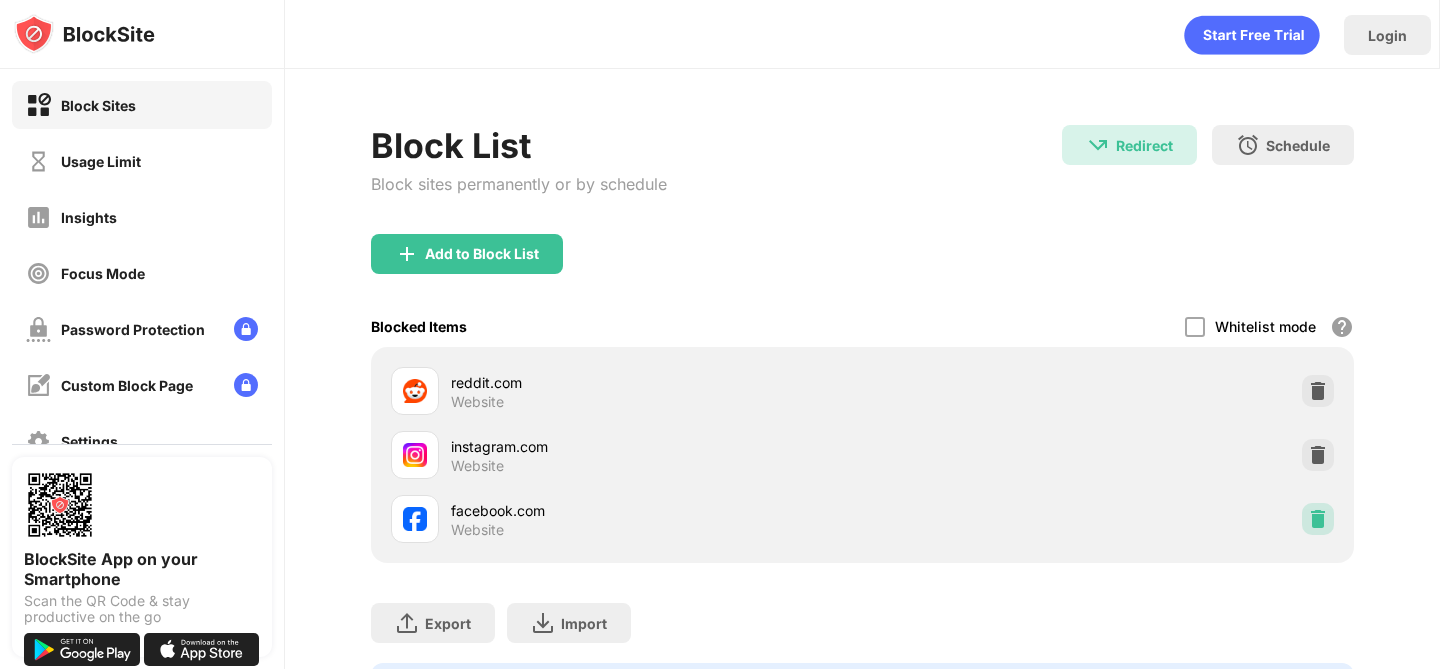 click at bounding box center [1318, 519] 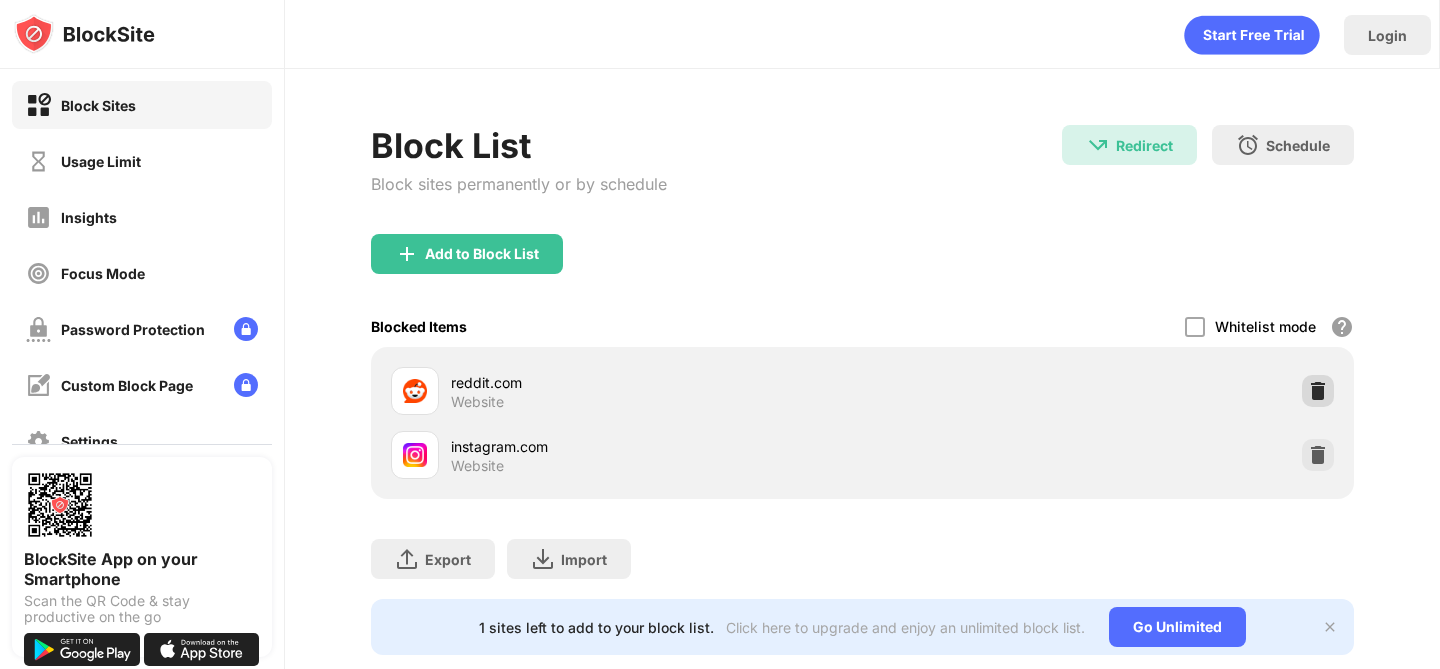 click at bounding box center (1318, 391) 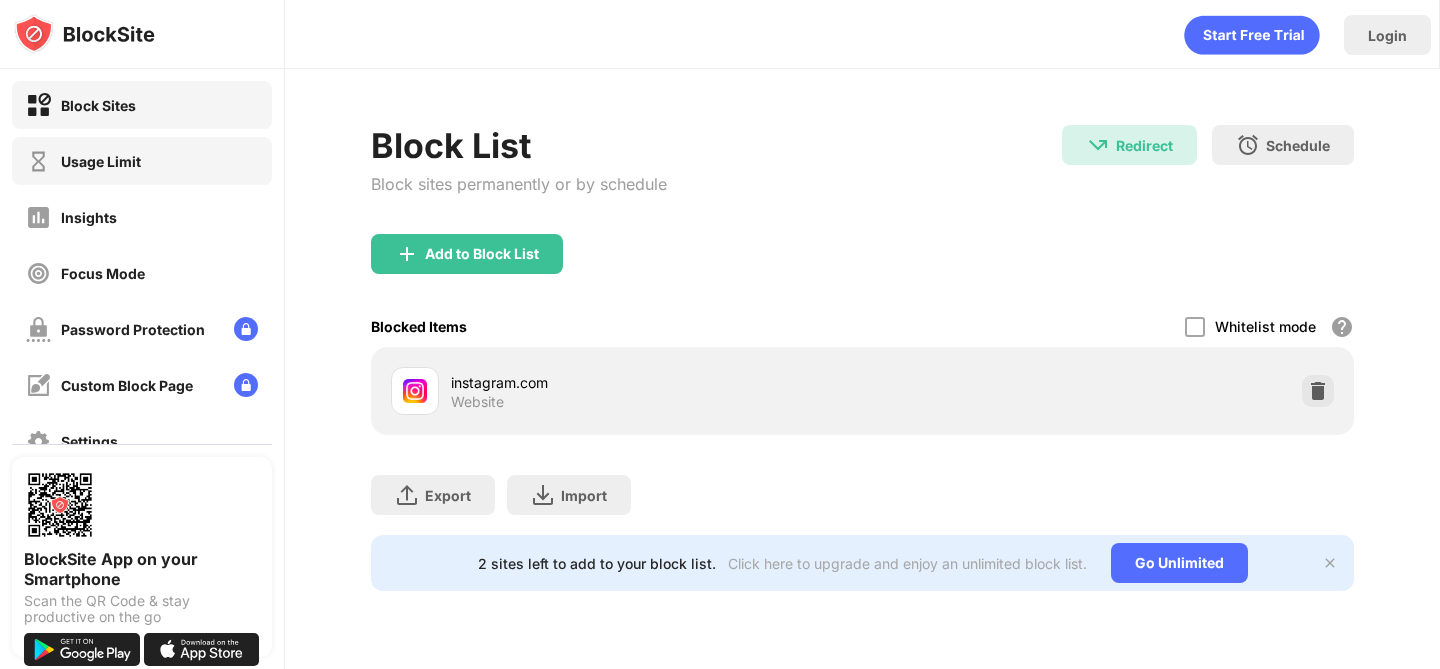 click on "Usage Limit" at bounding box center [142, 161] 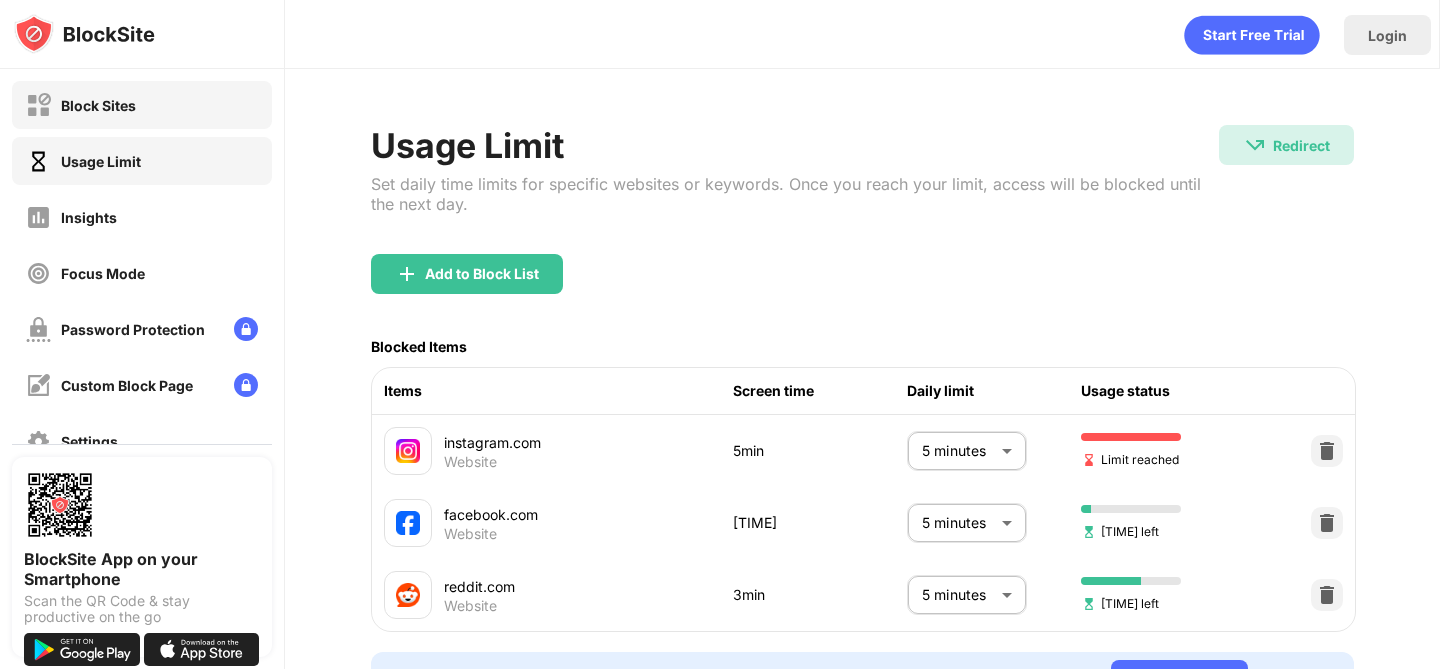click on "Block Sites" at bounding box center (142, 105) 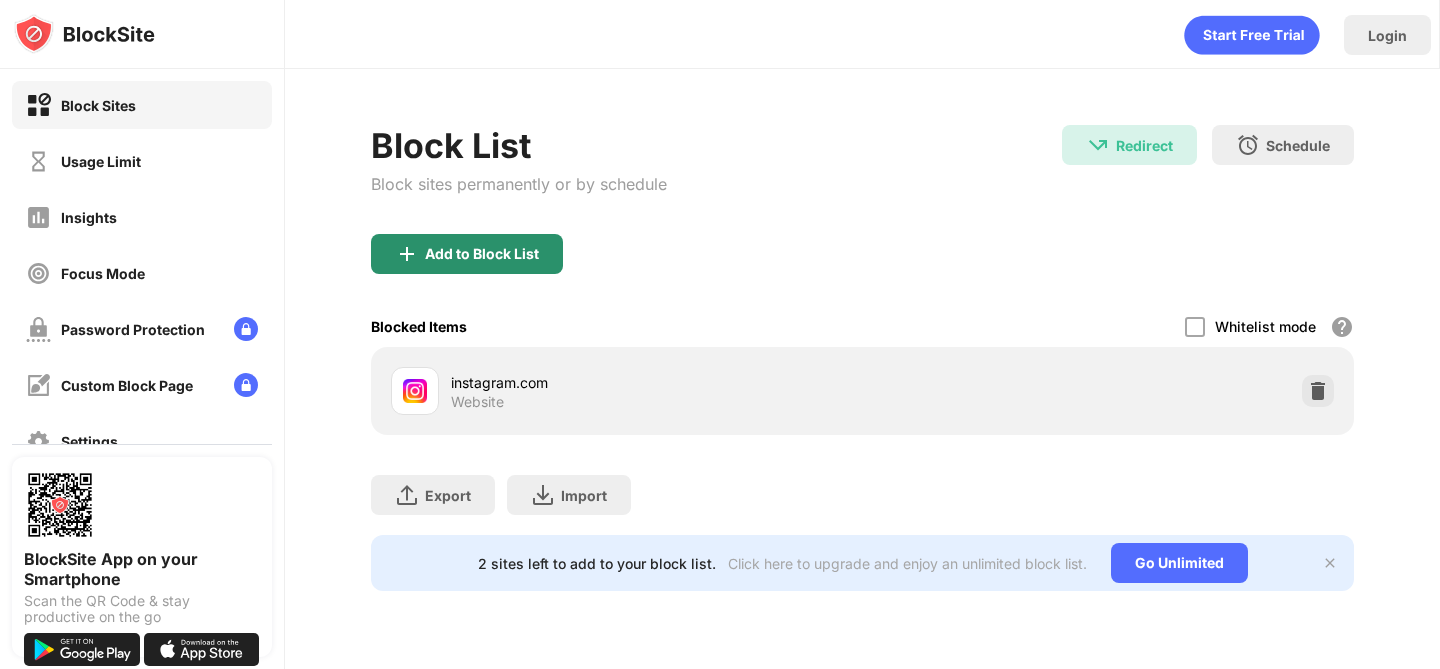 click on "Add to Block List" at bounding box center [482, 254] 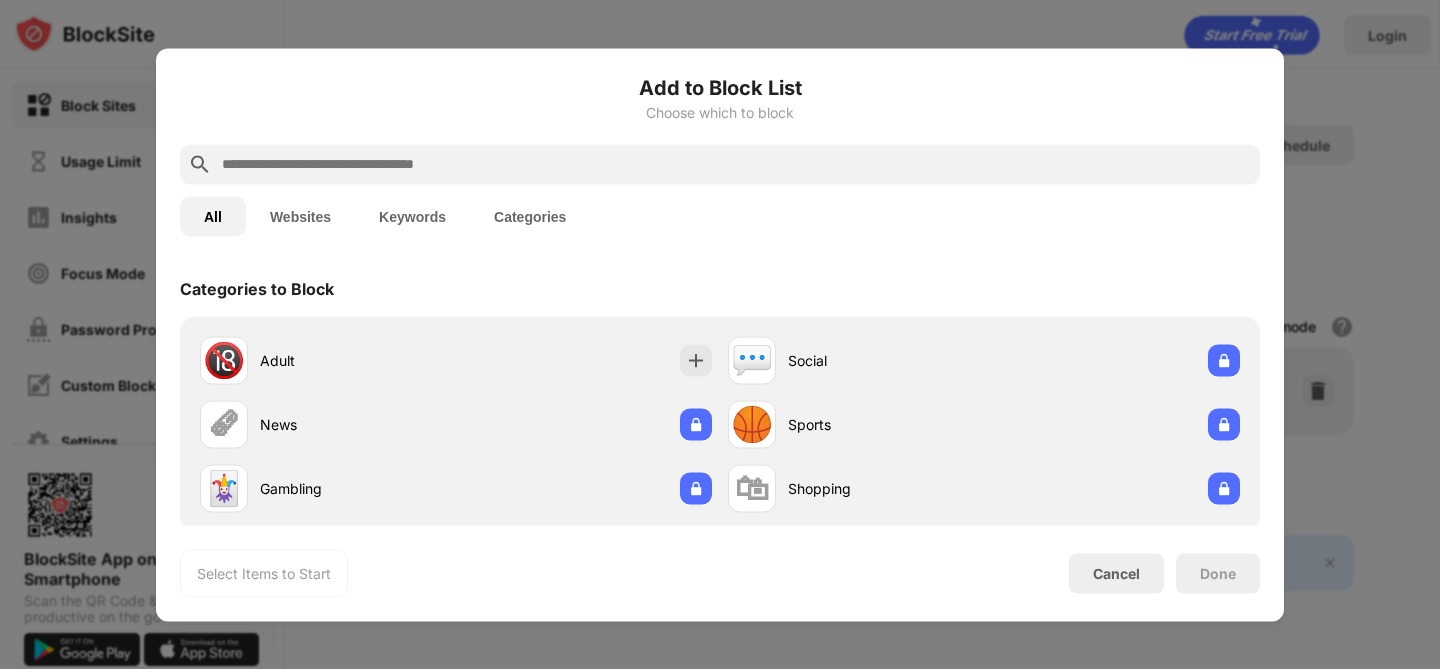 click at bounding box center [736, 164] 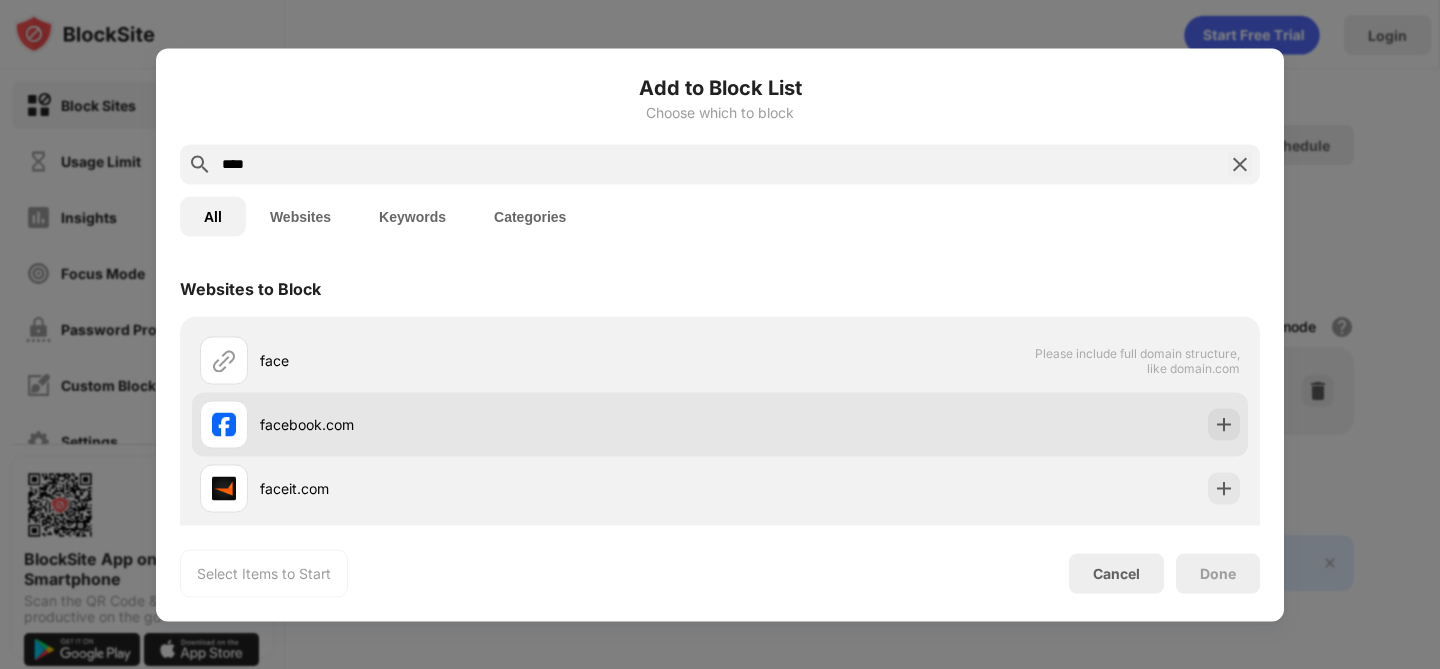 type on "****" 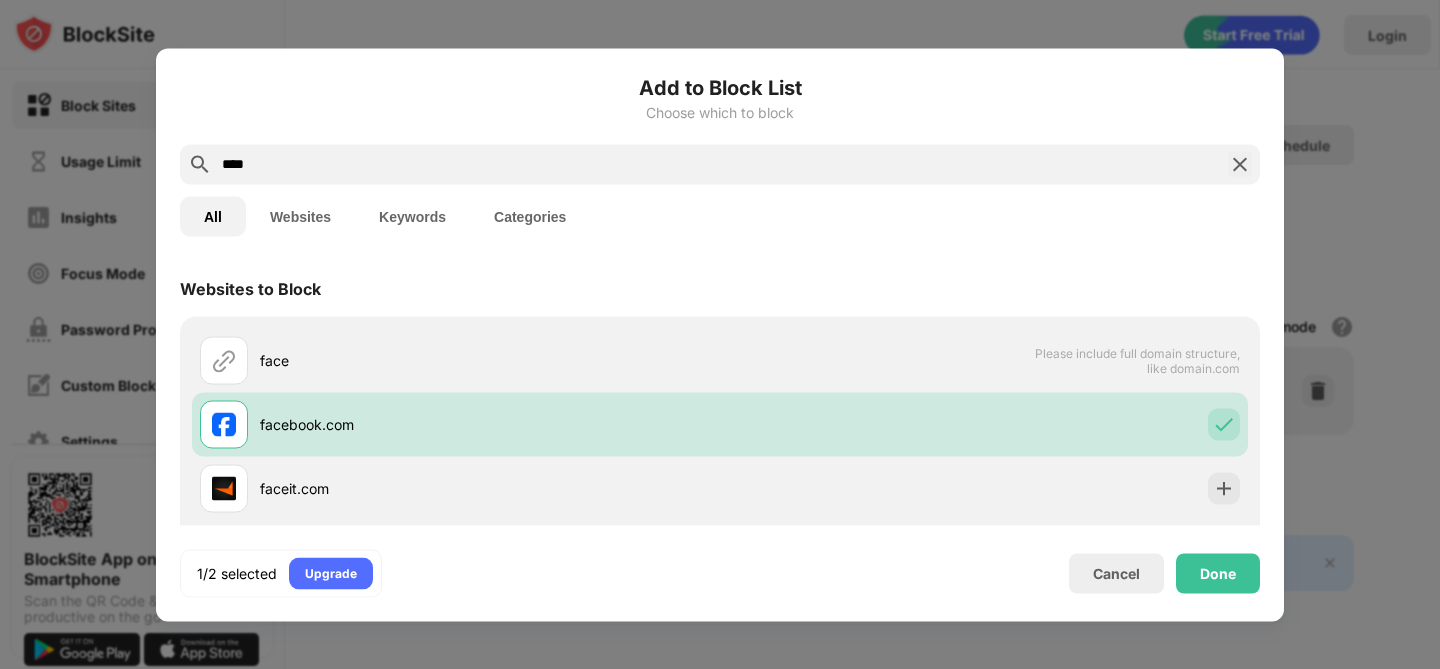 click on "Done" at bounding box center (1218, 573) 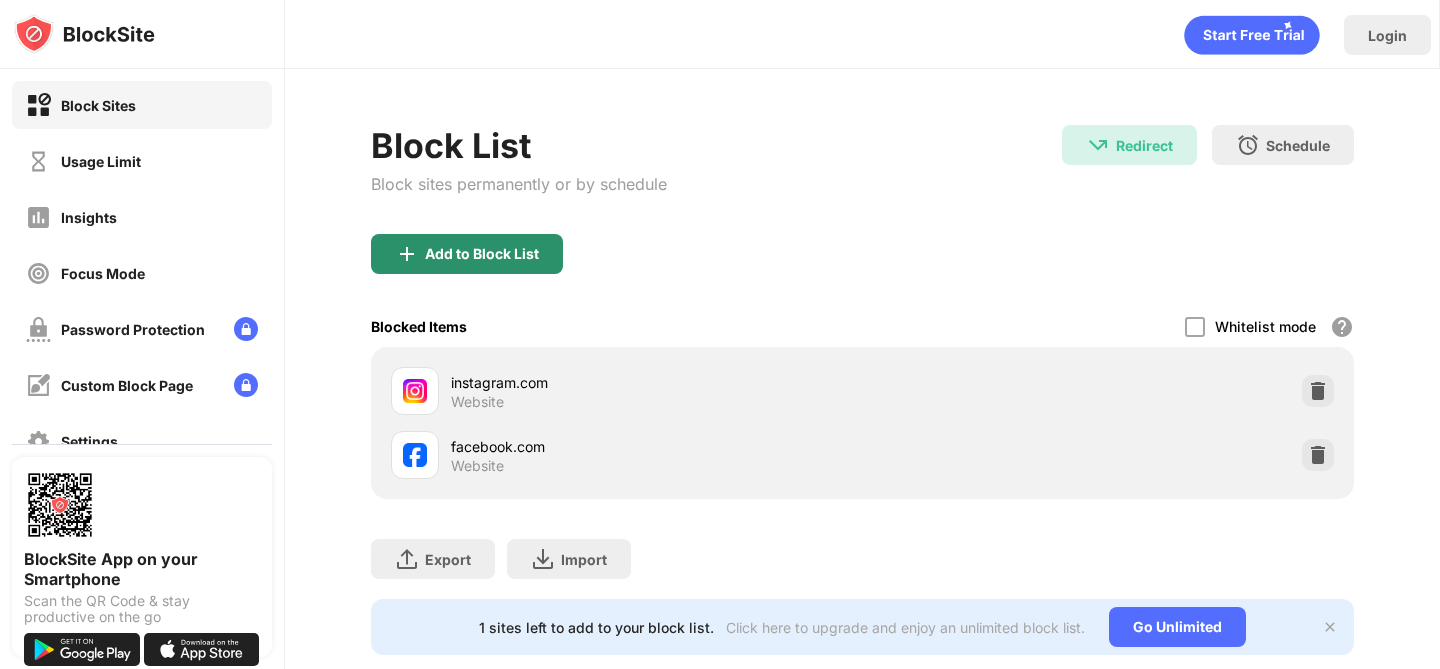 click at bounding box center (407, 254) 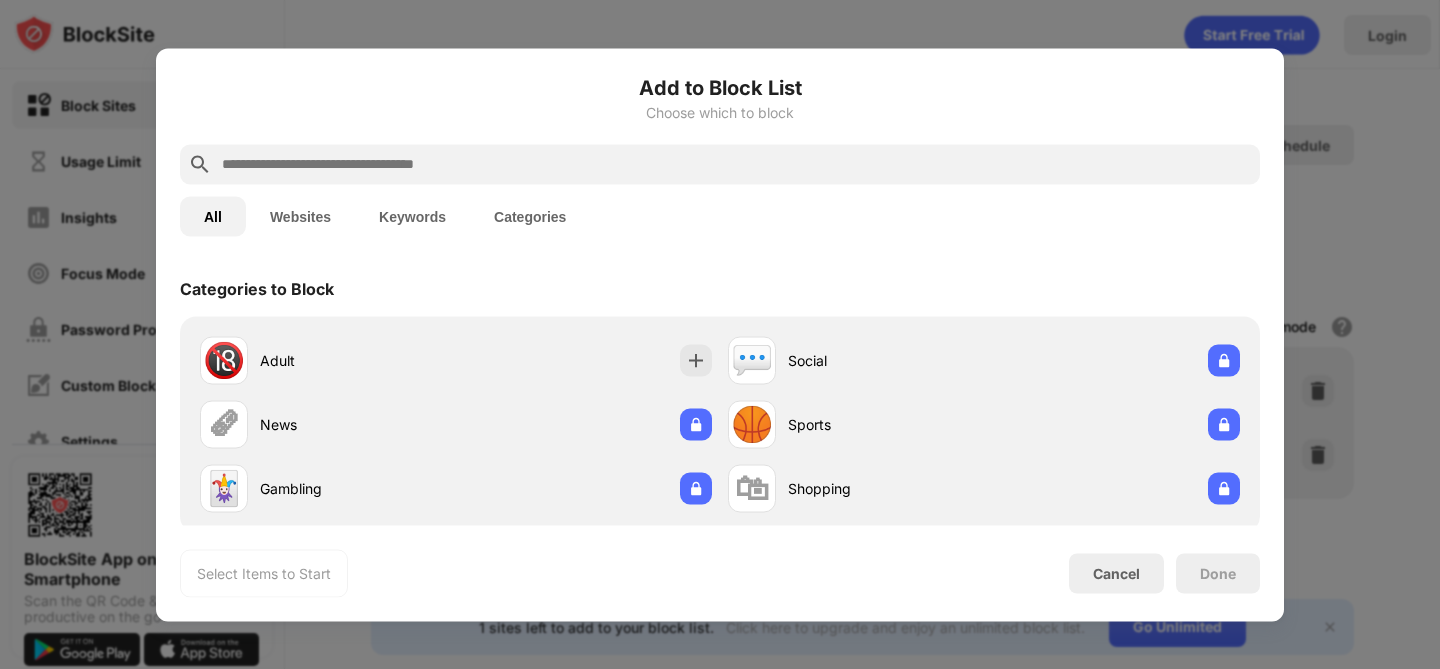 click at bounding box center [736, 164] 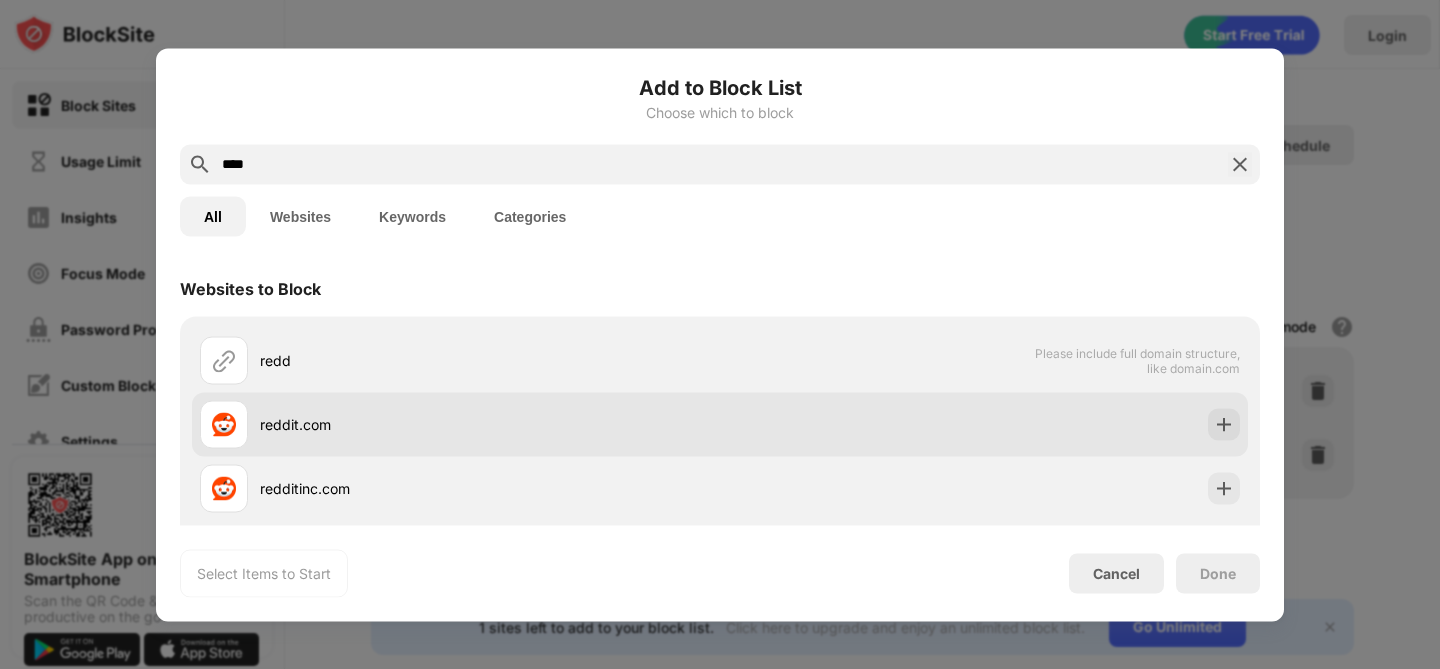 type on "****" 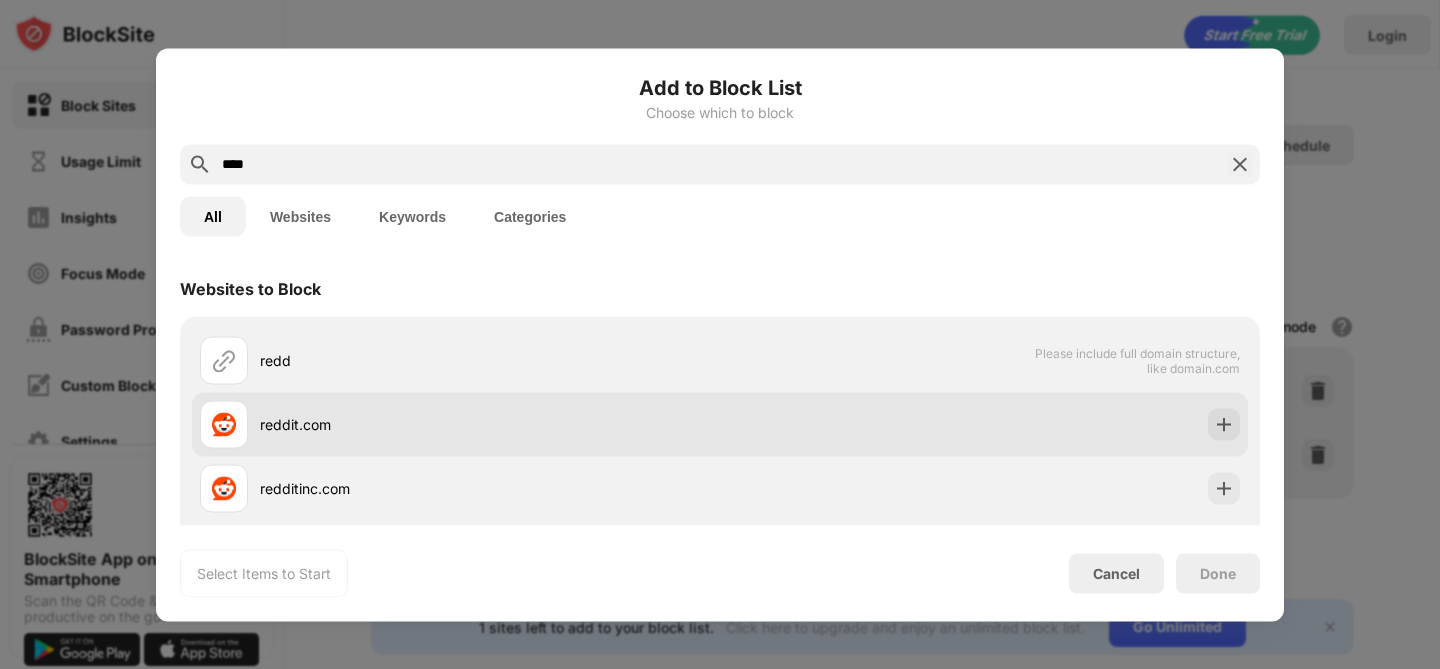 click on "reddit.com" at bounding box center (490, 424) 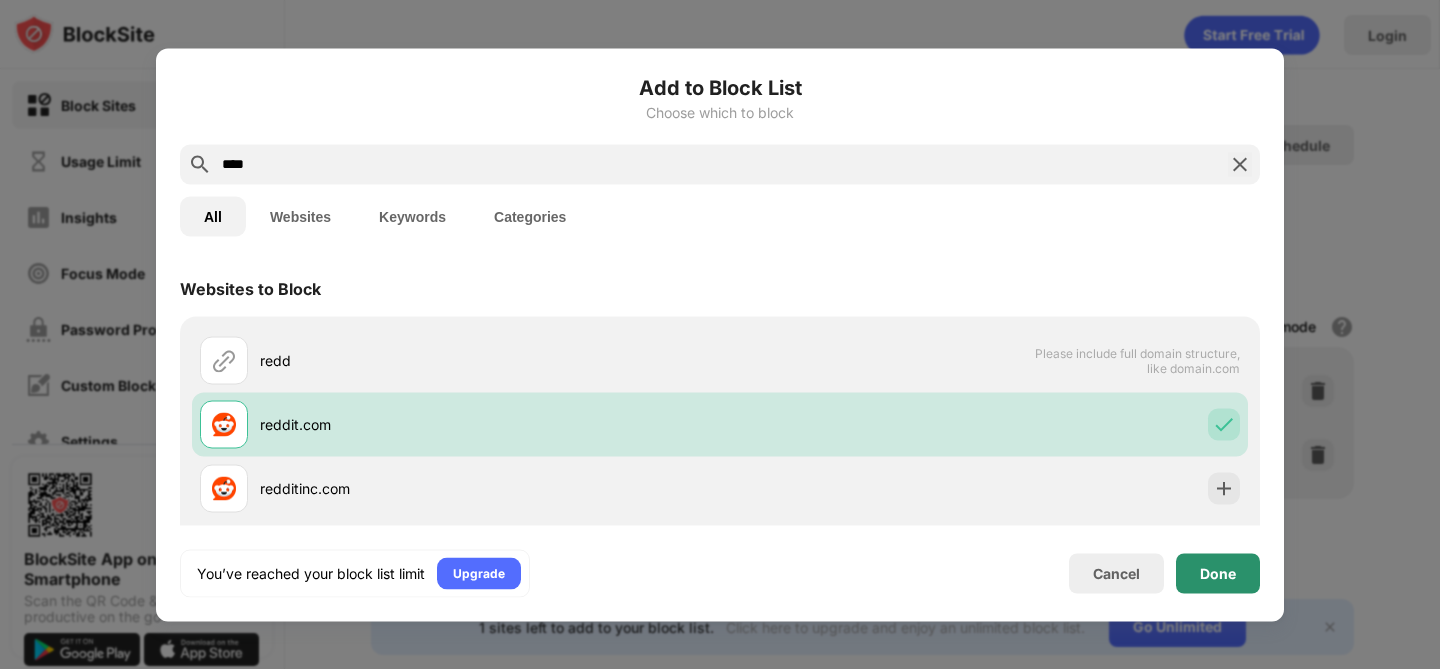 click on "Done" at bounding box center (1218, 573) 